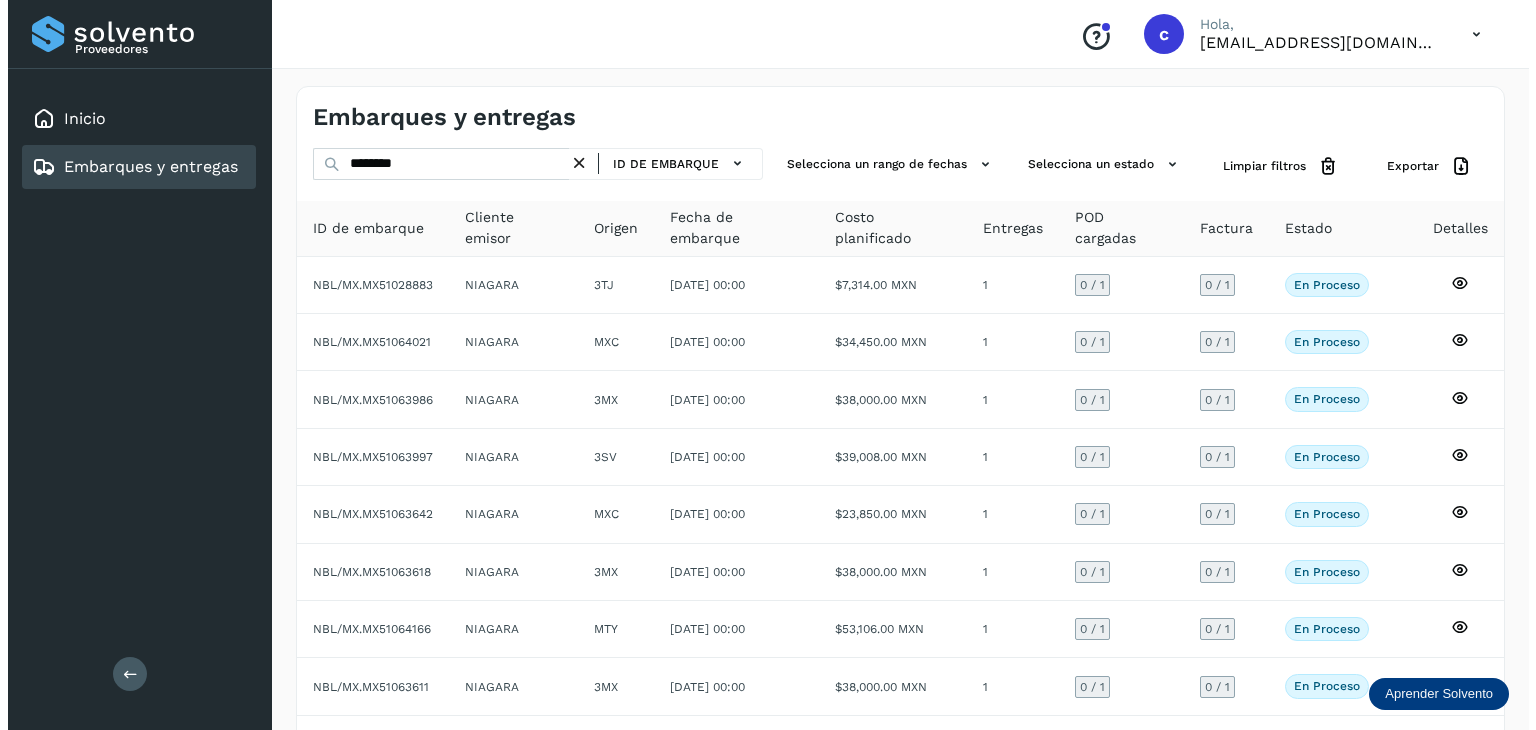 scroll, scrollTop: 0, scrollLeft: 0, axis: both 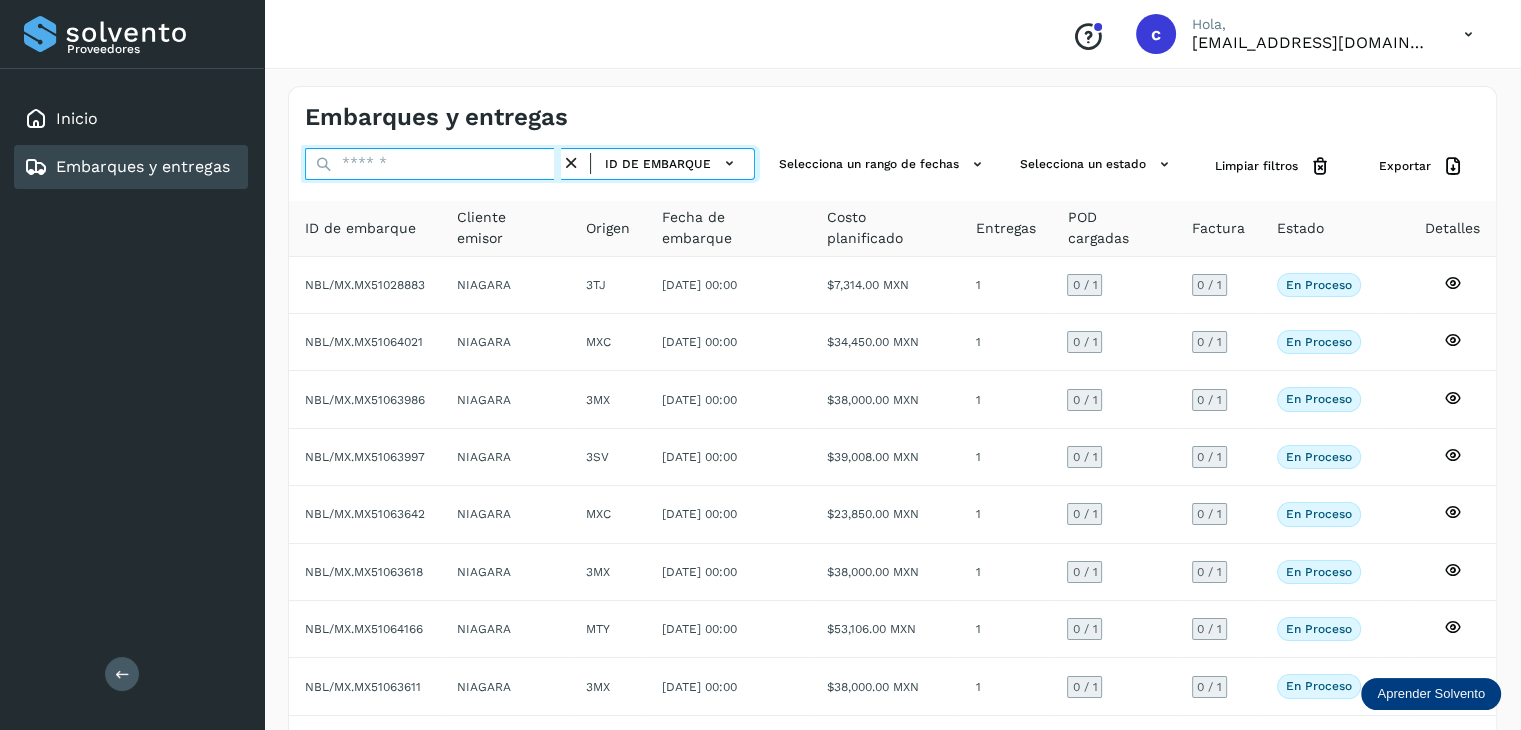 paste on "********" 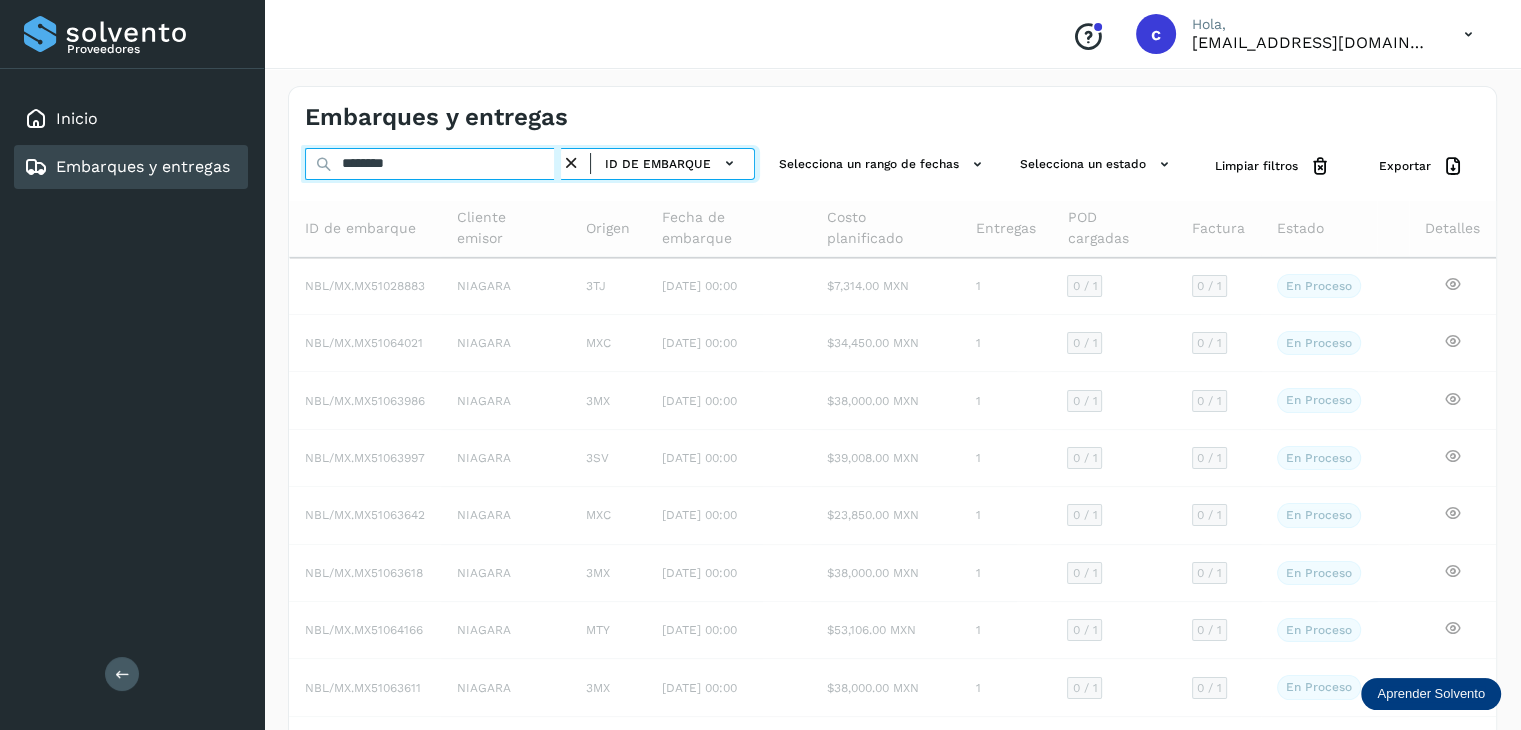 type on "********" 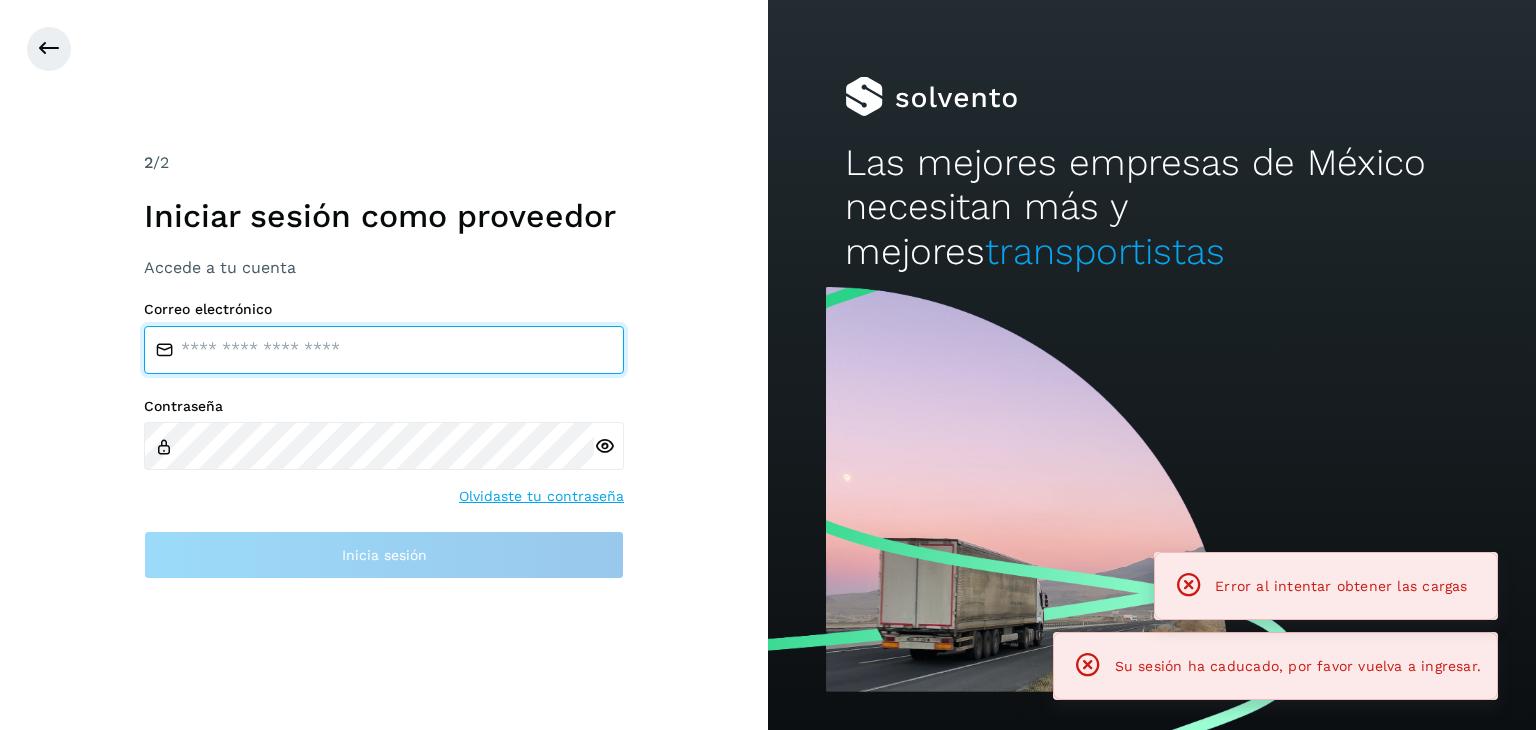 type on "**********" 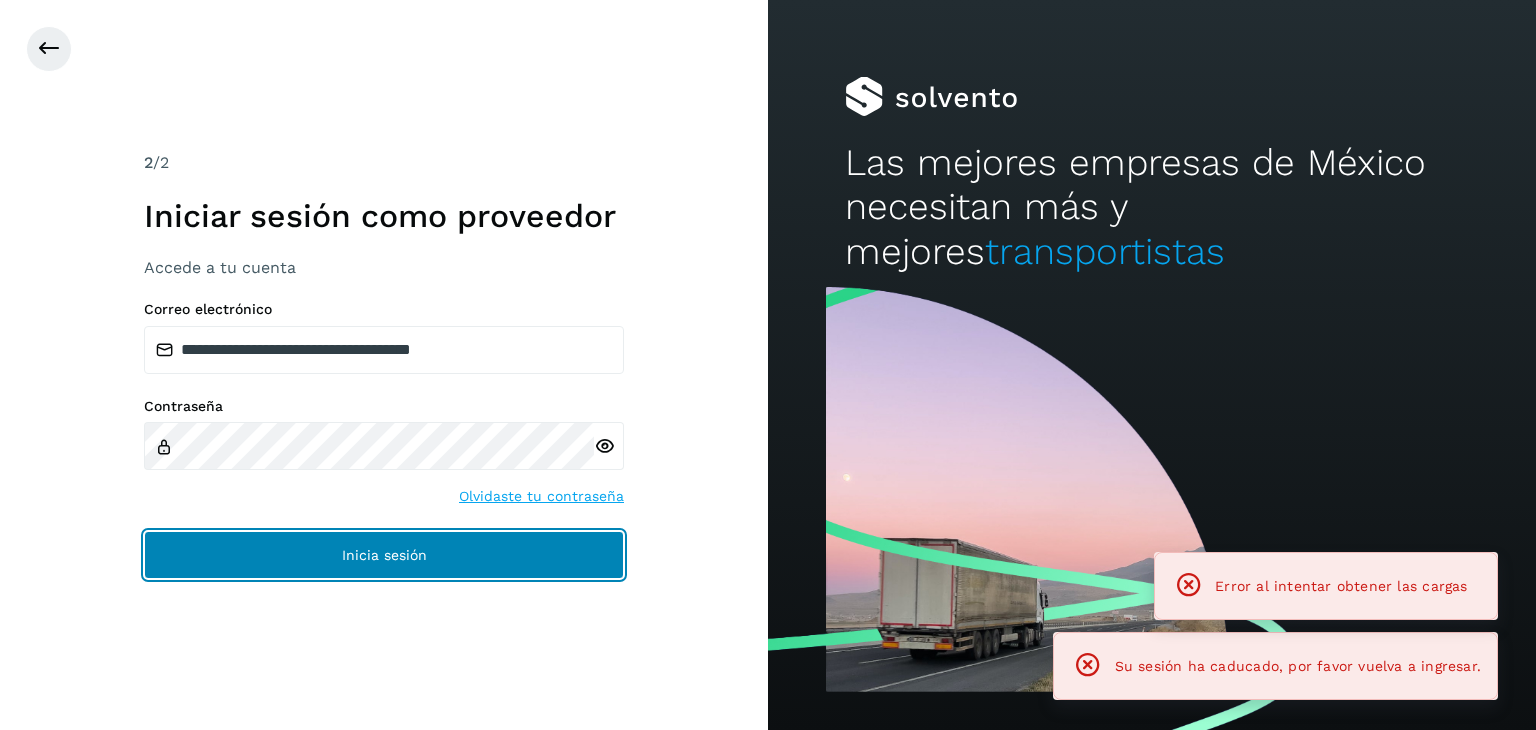 click on "Inicia sesión" 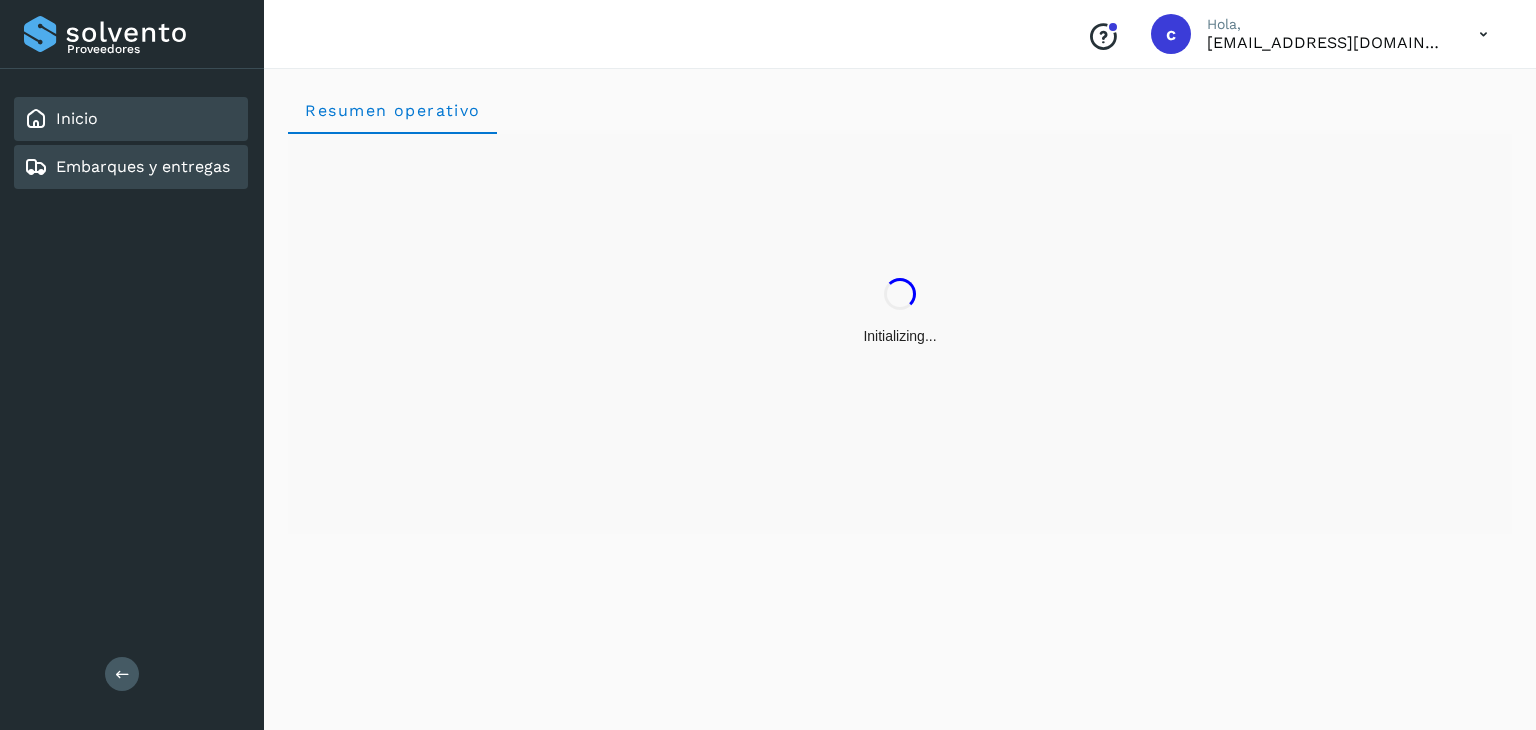 click on "Embarques y entregas" at bounding box center [143, 166] 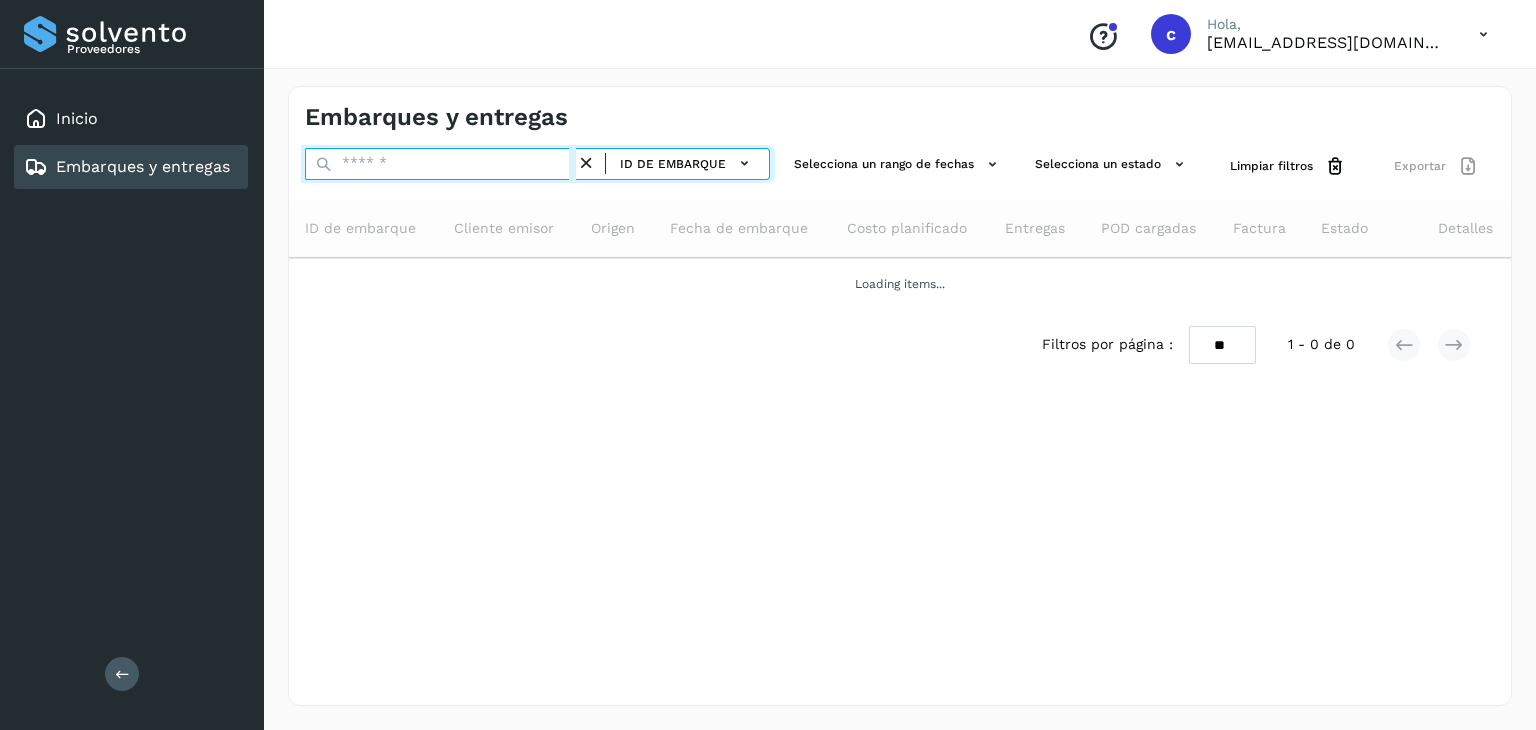 drag, startPoint x: 412, startPoint y: 169, endPoint x: 396, endPoint y: 168, distance: 16.03122 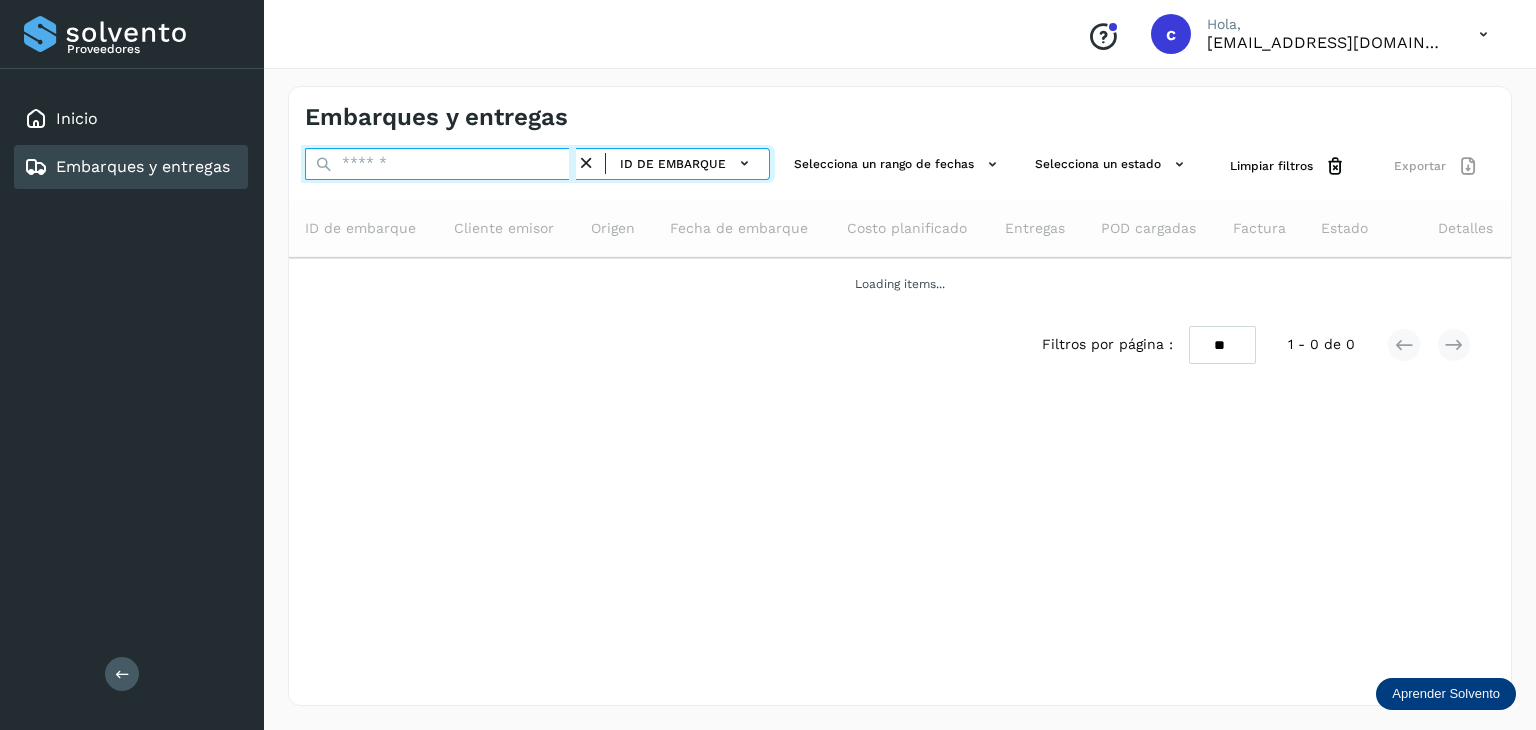 paste on "********" 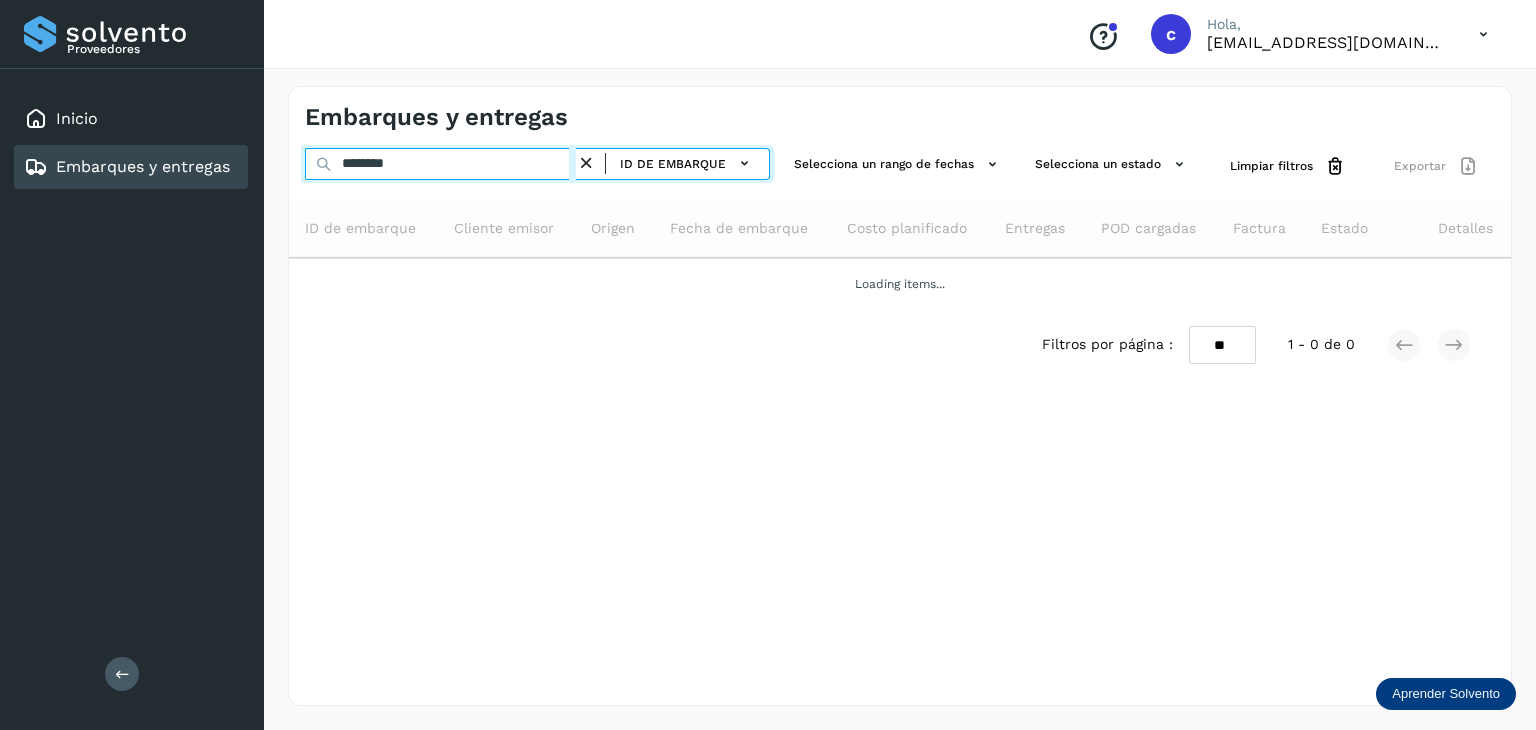 type on "********" 